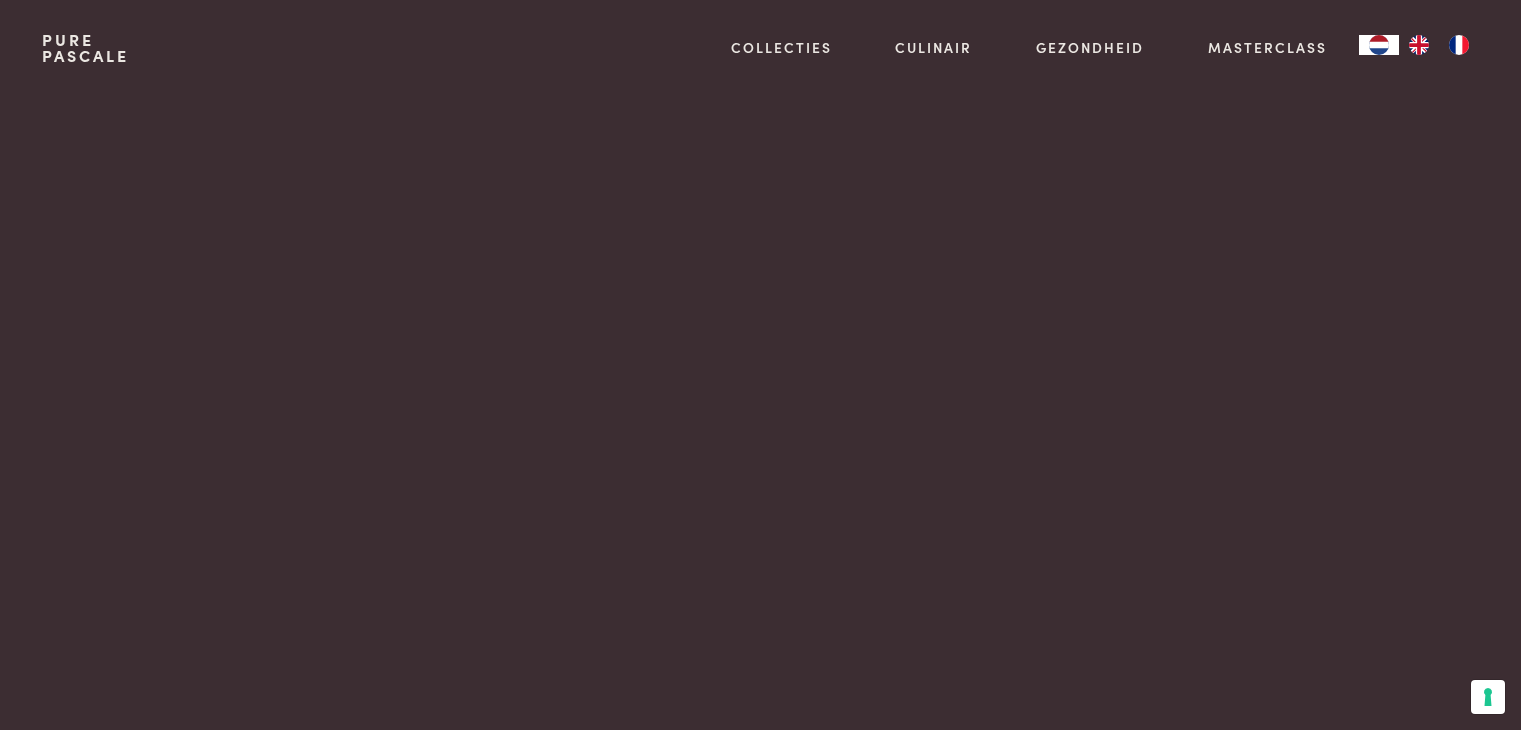 scroll, scrollTop: 0, scrollLeft: 0, axis: both 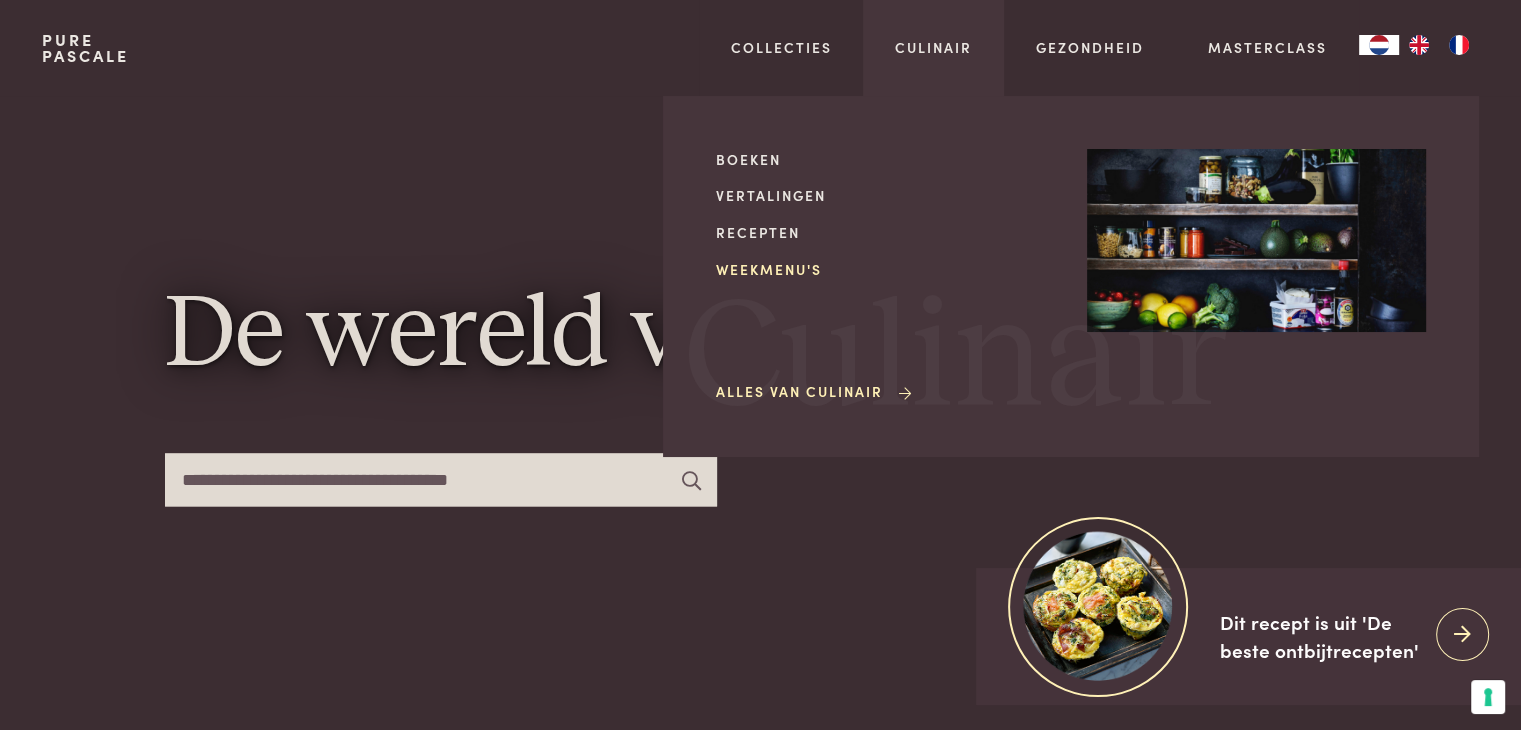 click on "Weekmenu's" at bounding box center [885, 269] 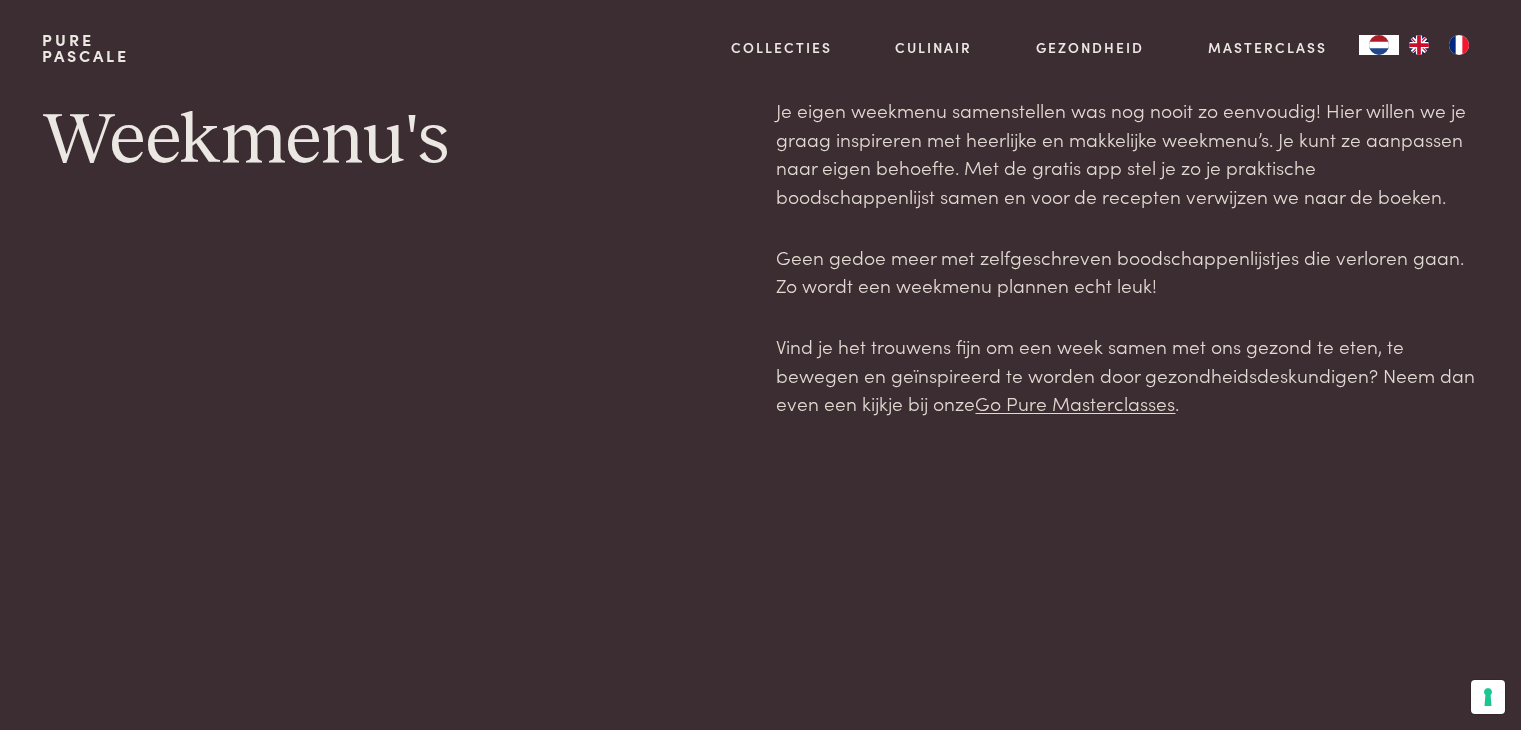 scroll, scrollTop: 0, scrollLeft: 0, axis: both 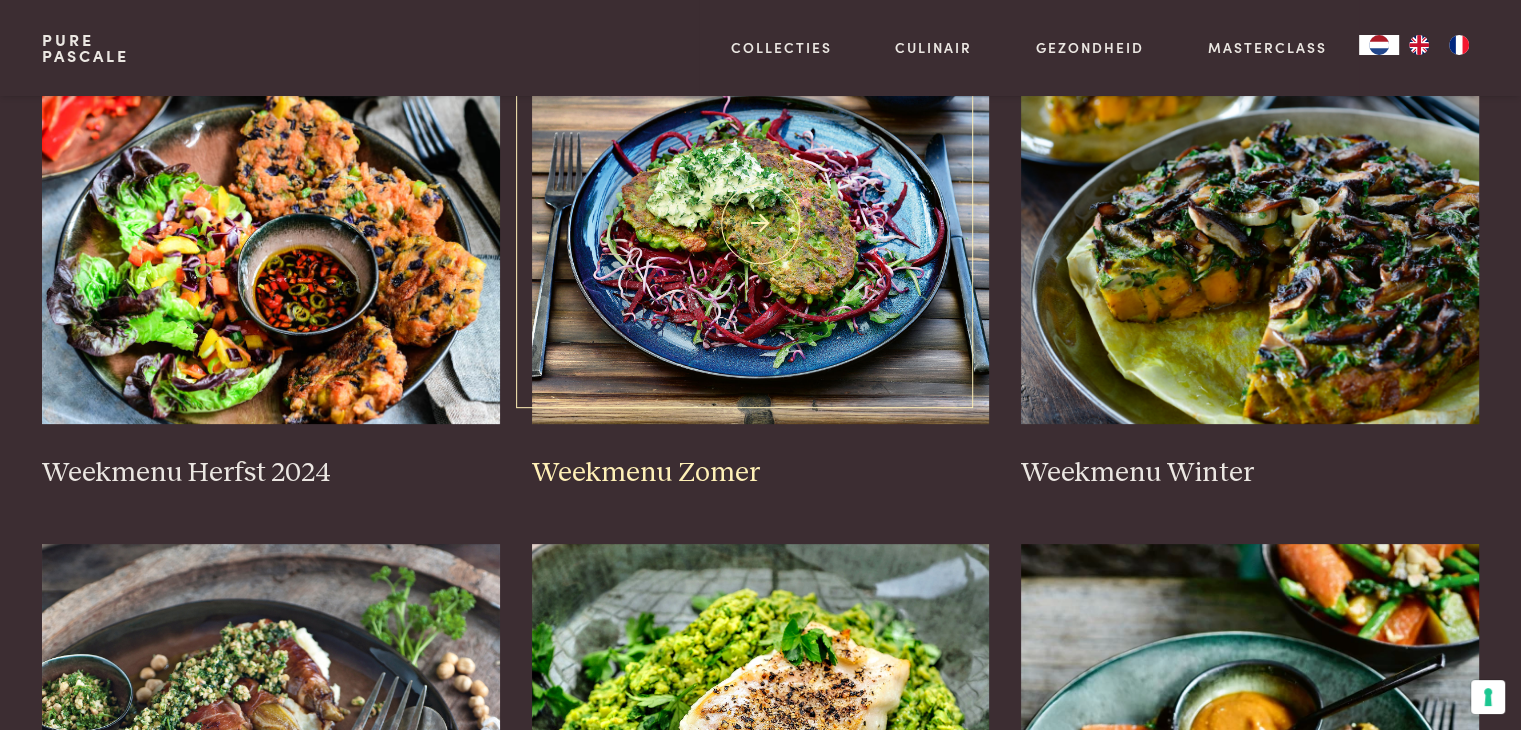 click at bounding box center [761, 224] 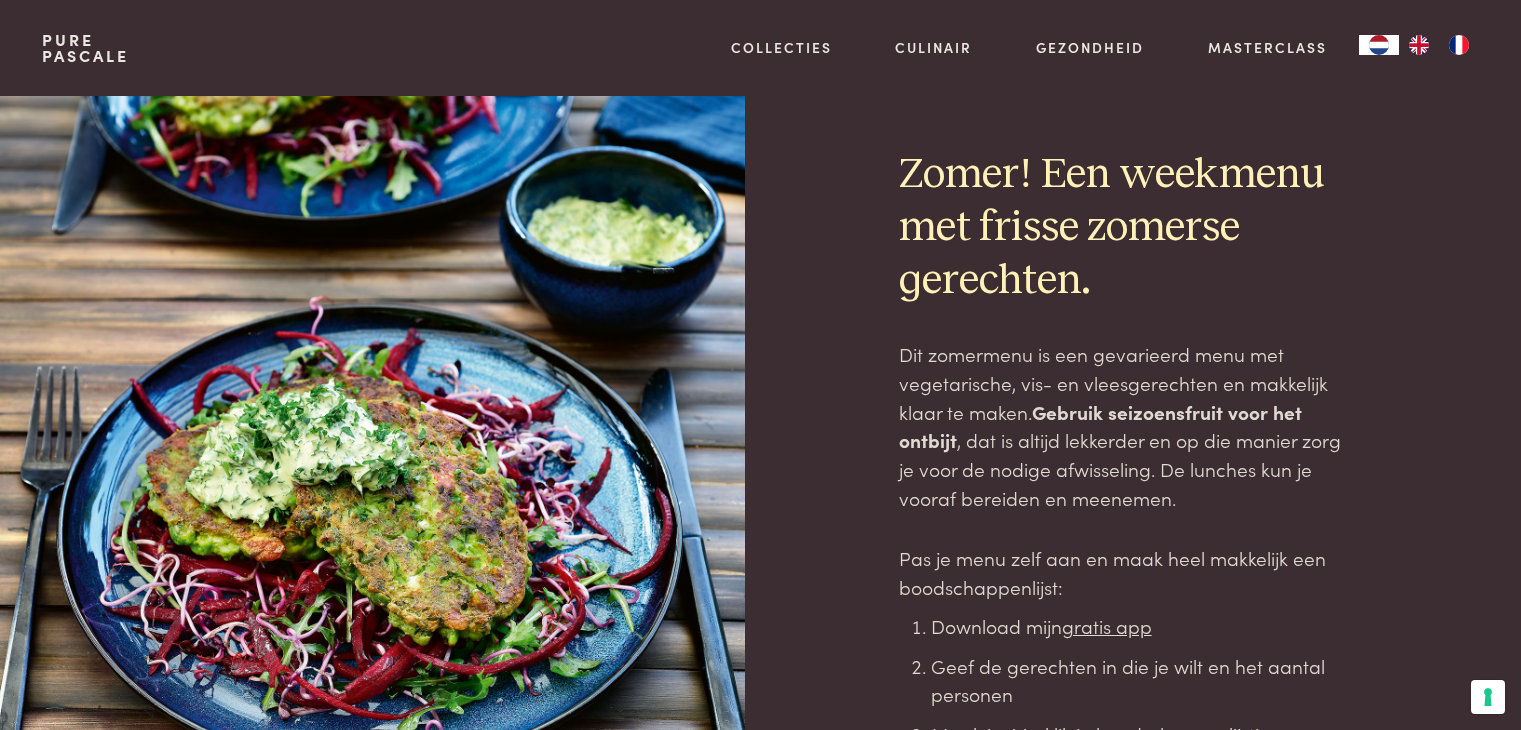 scroll, scrollTop: 0, scrollLeft: 0, axis: both 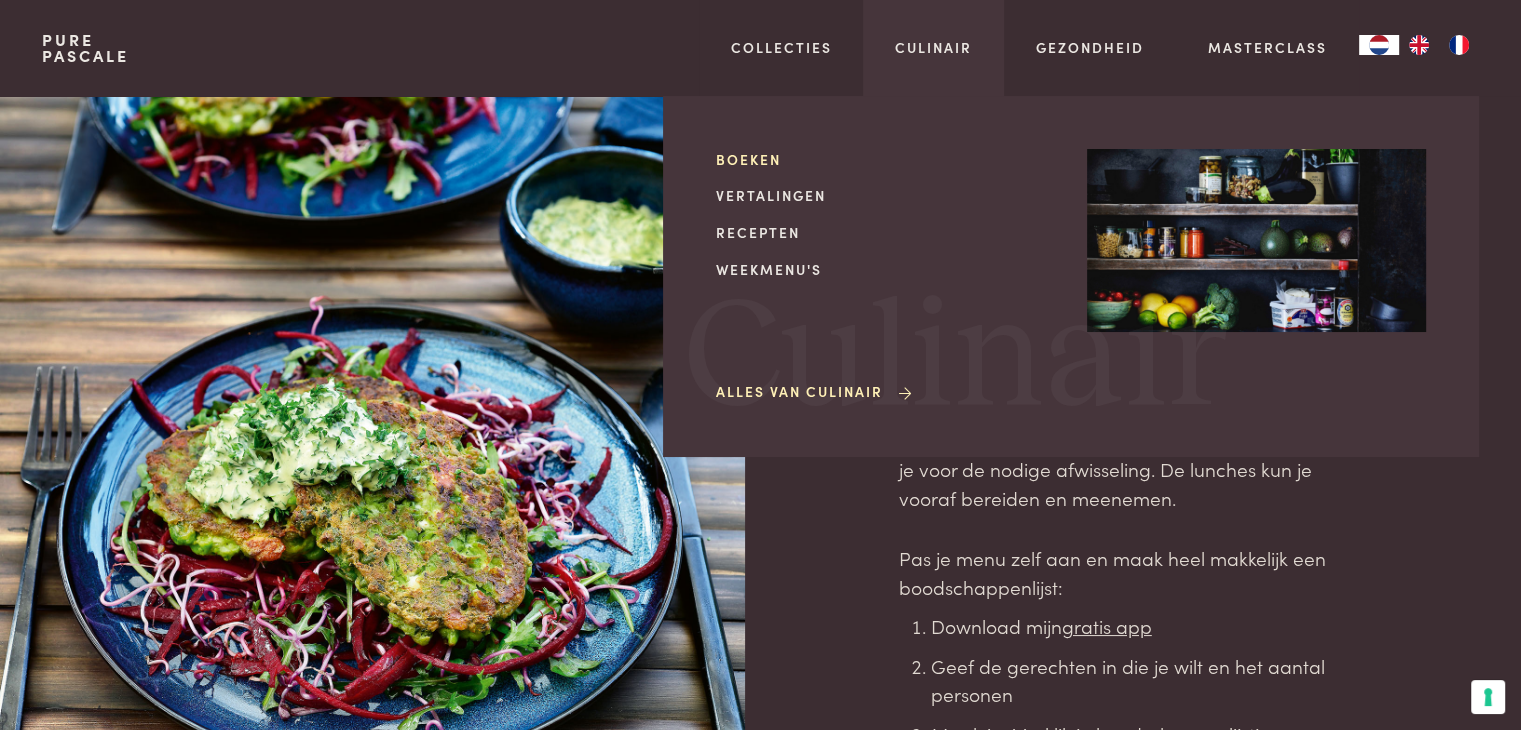 click on "Boeken" at bounding box center [885, 159] 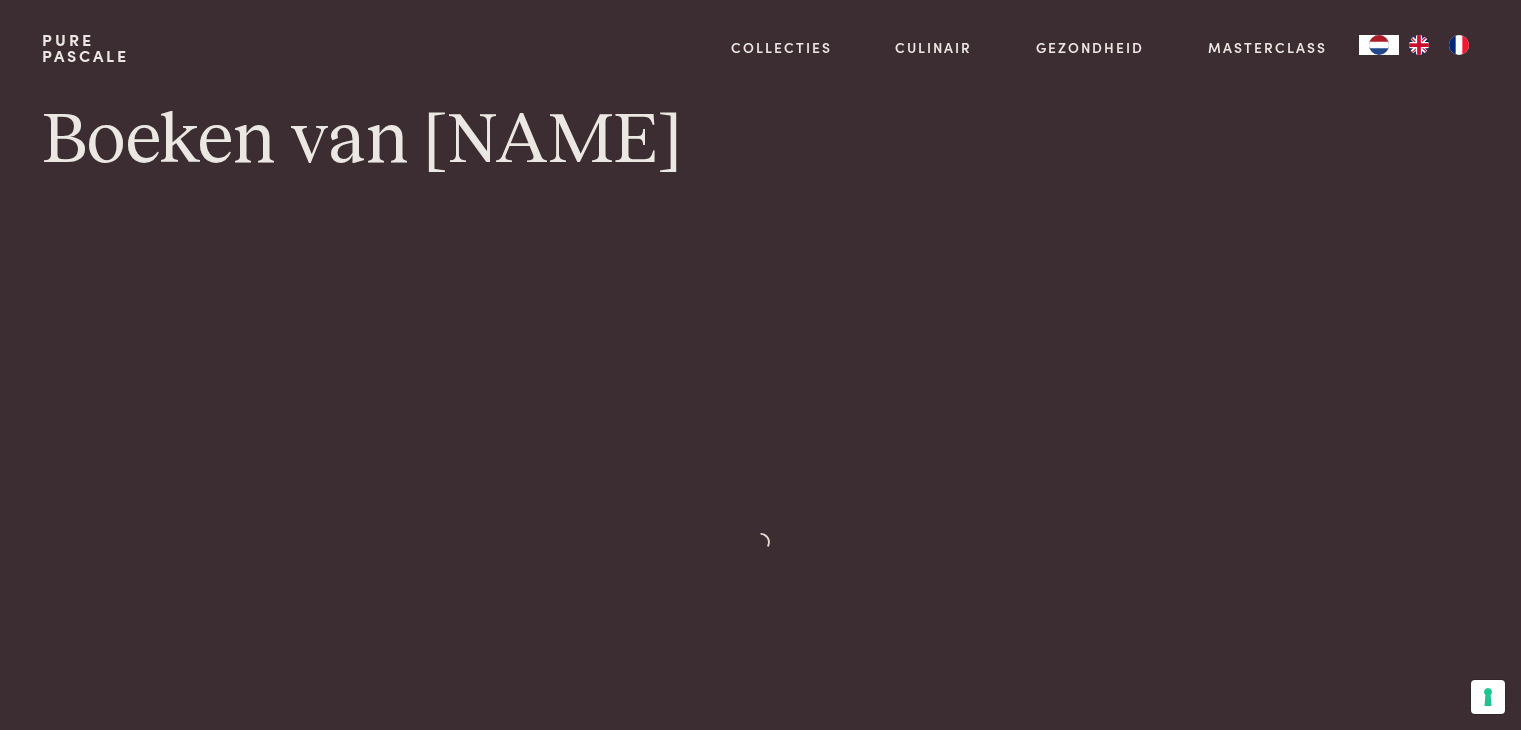 scroll, scrollTop: 0, scrollLeft: 0, axis: both 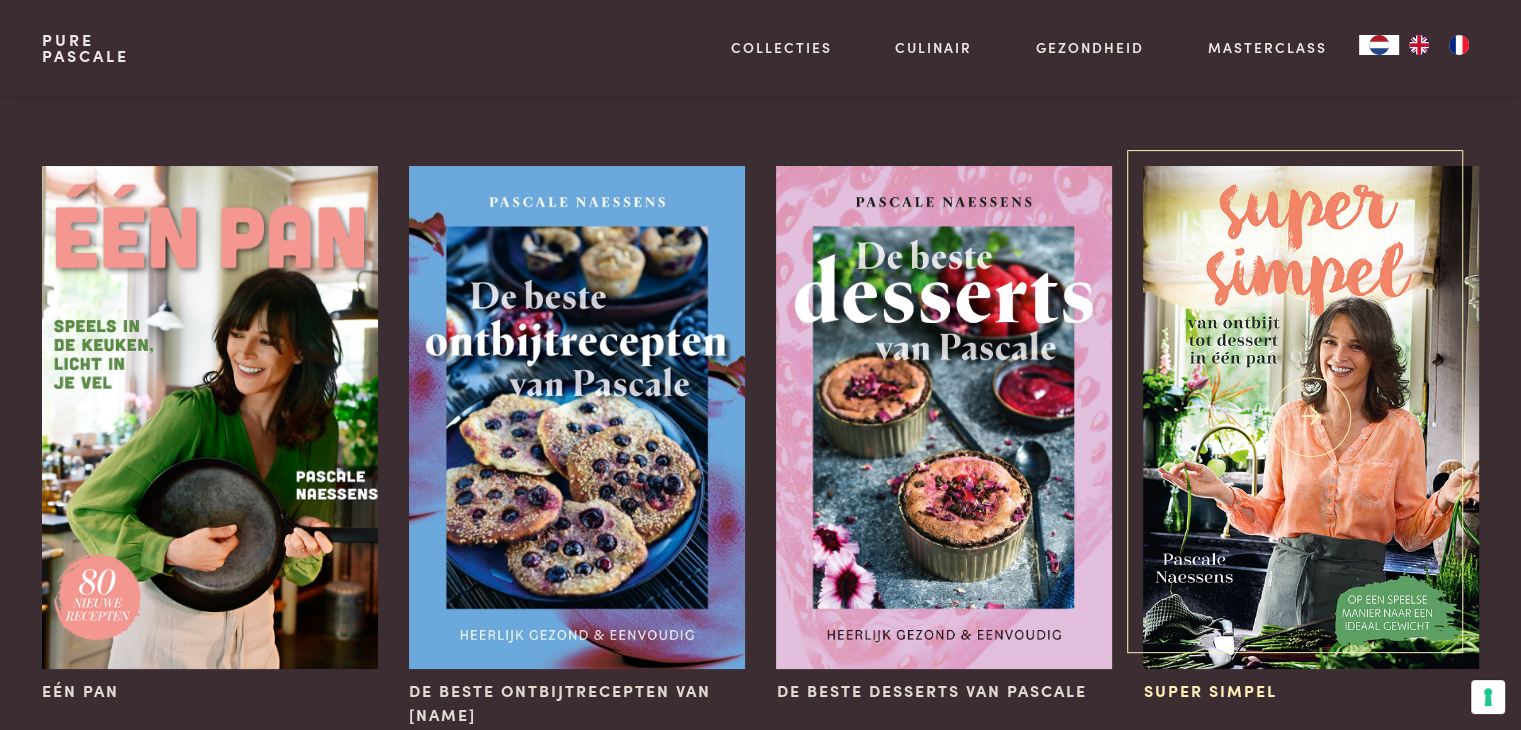 click at bounding box center (1310, 417) 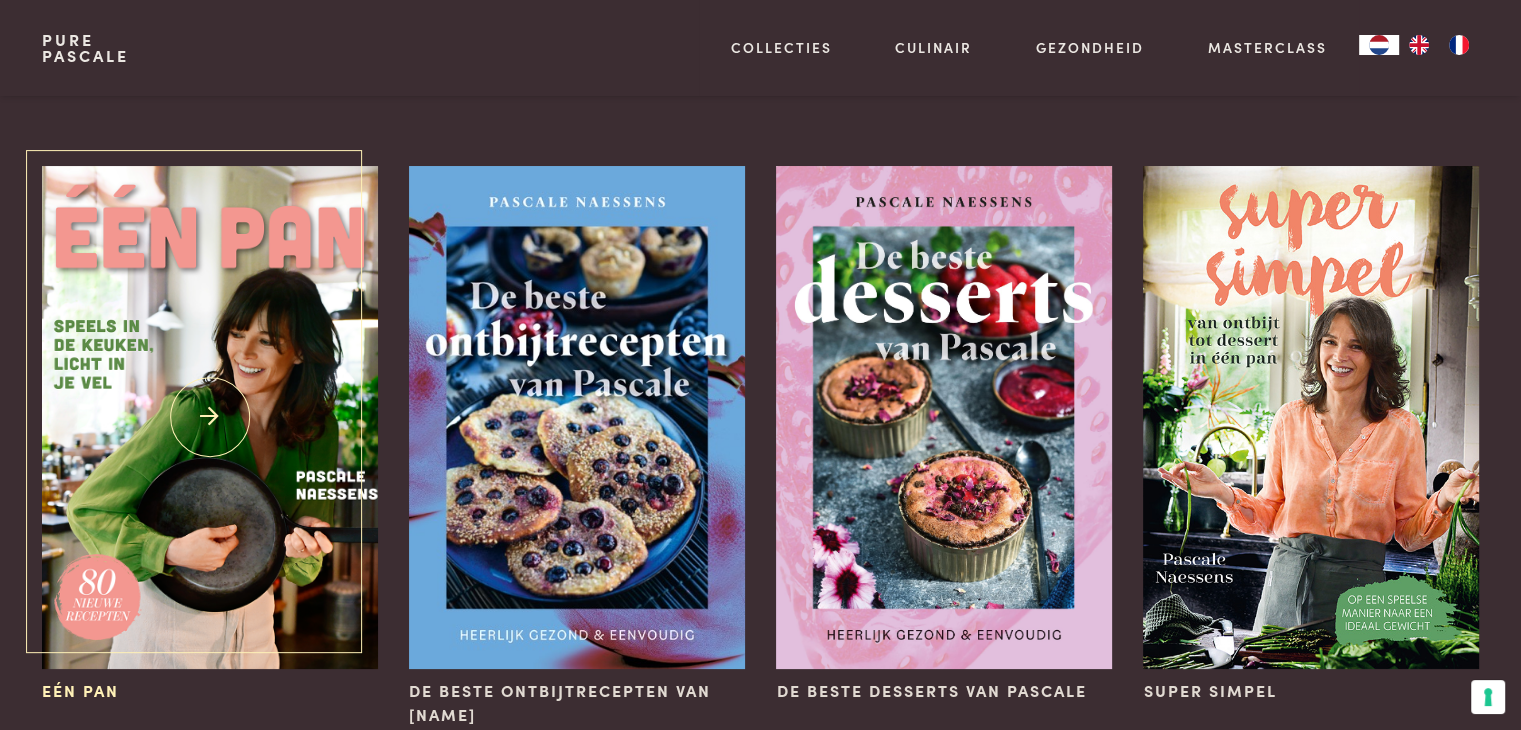 click at bounding box center (209, 417) 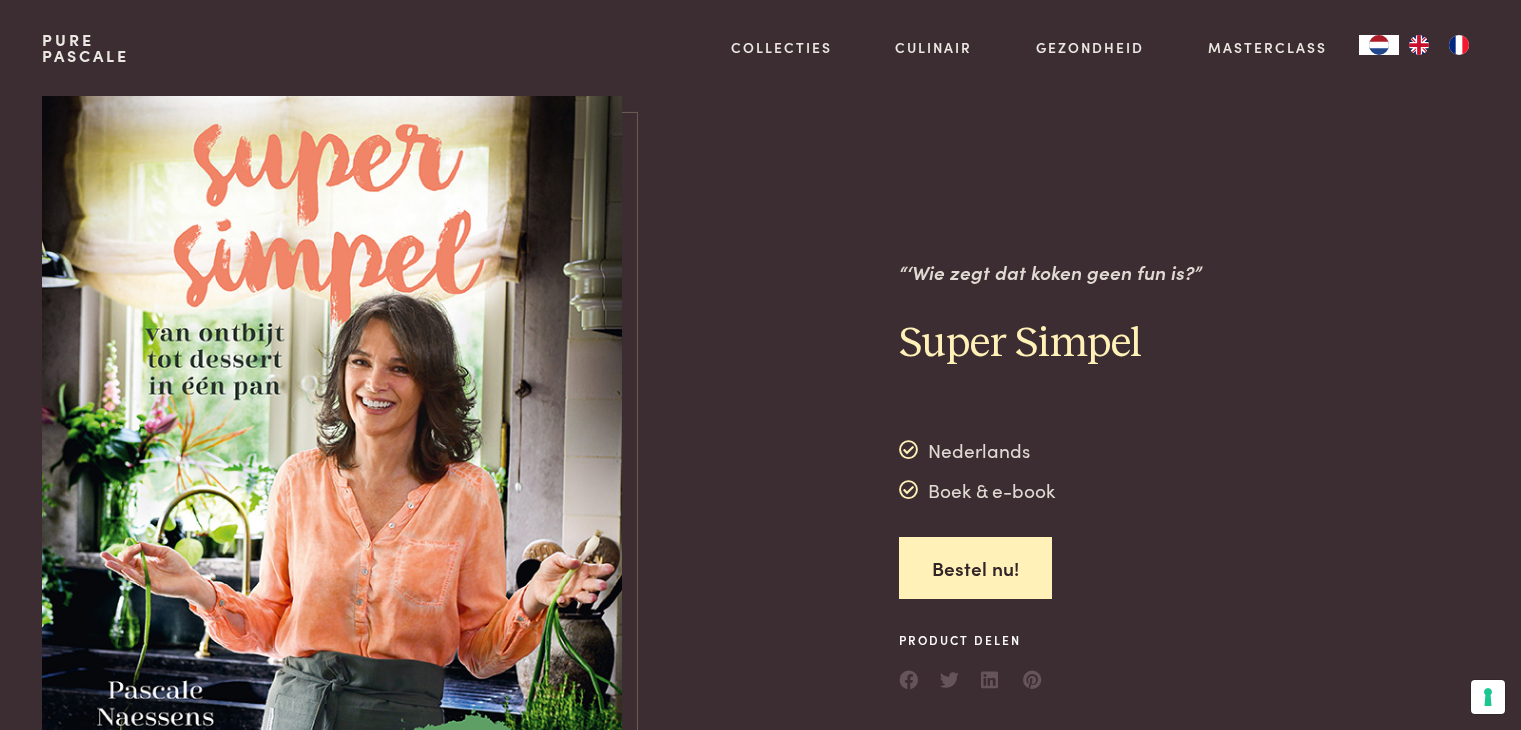 scroll, scrollTop: 0, scrollLeft: 0, axis: both 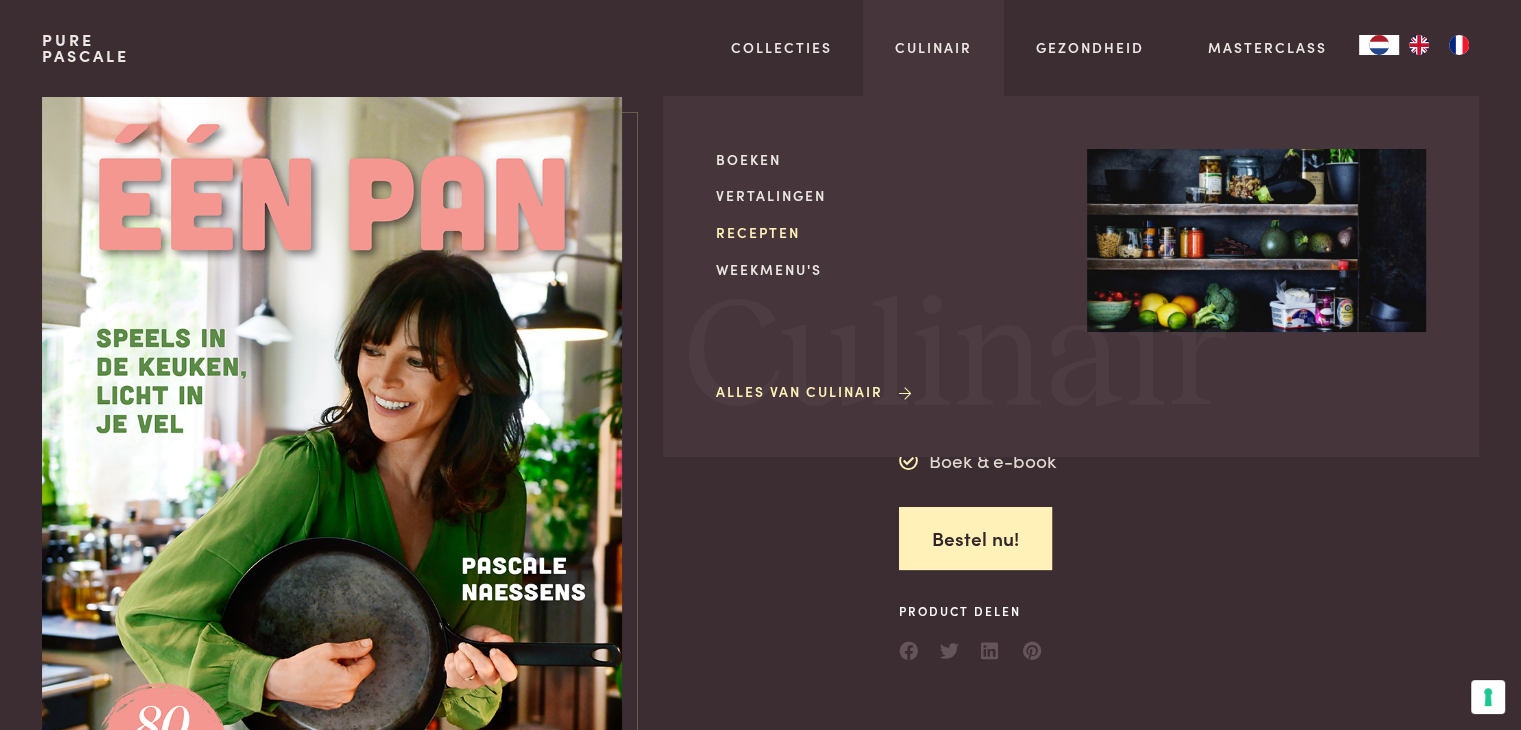 click on "Recepten" at bounding box center (885, 232) 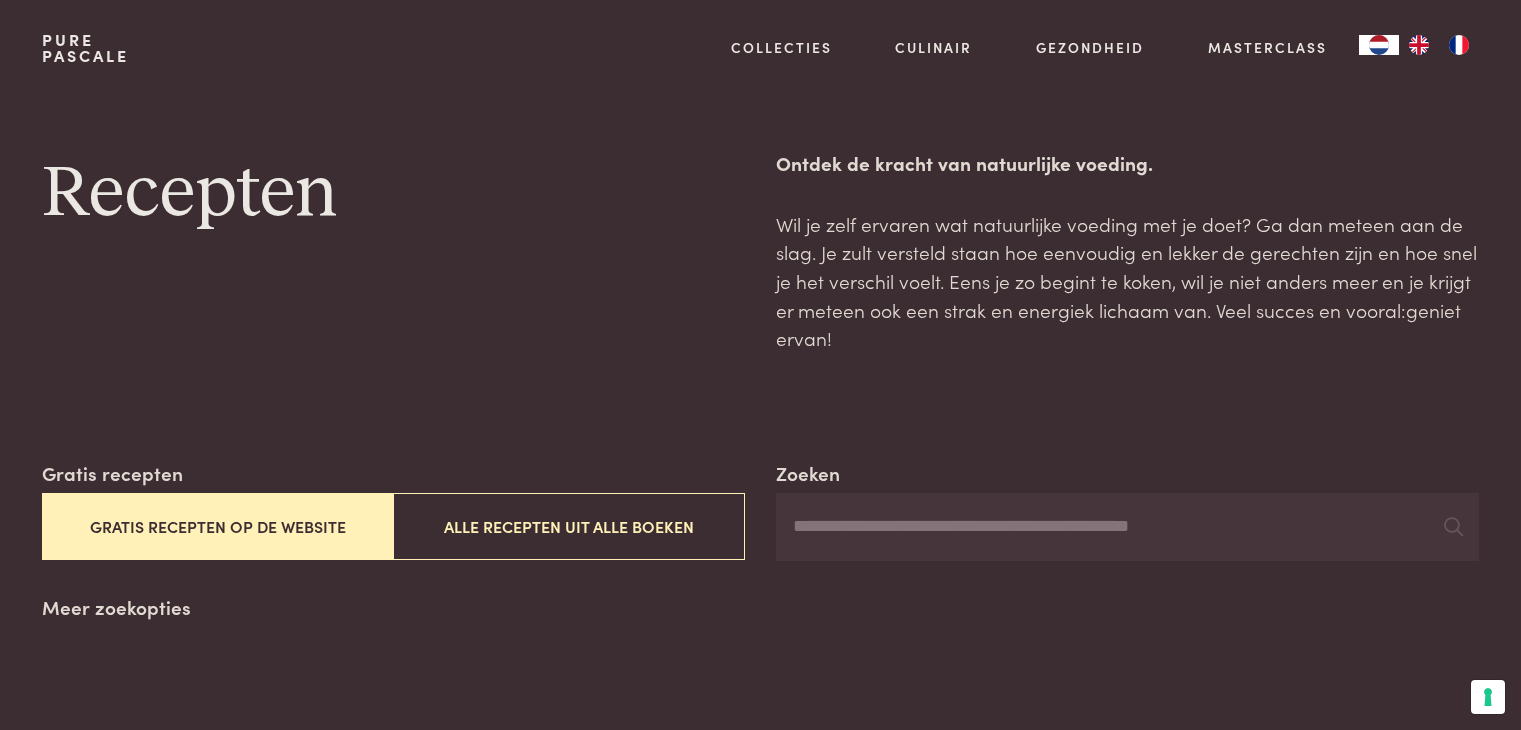 scroll, scrollTop: 0, scrollLeft: 0, axis: both 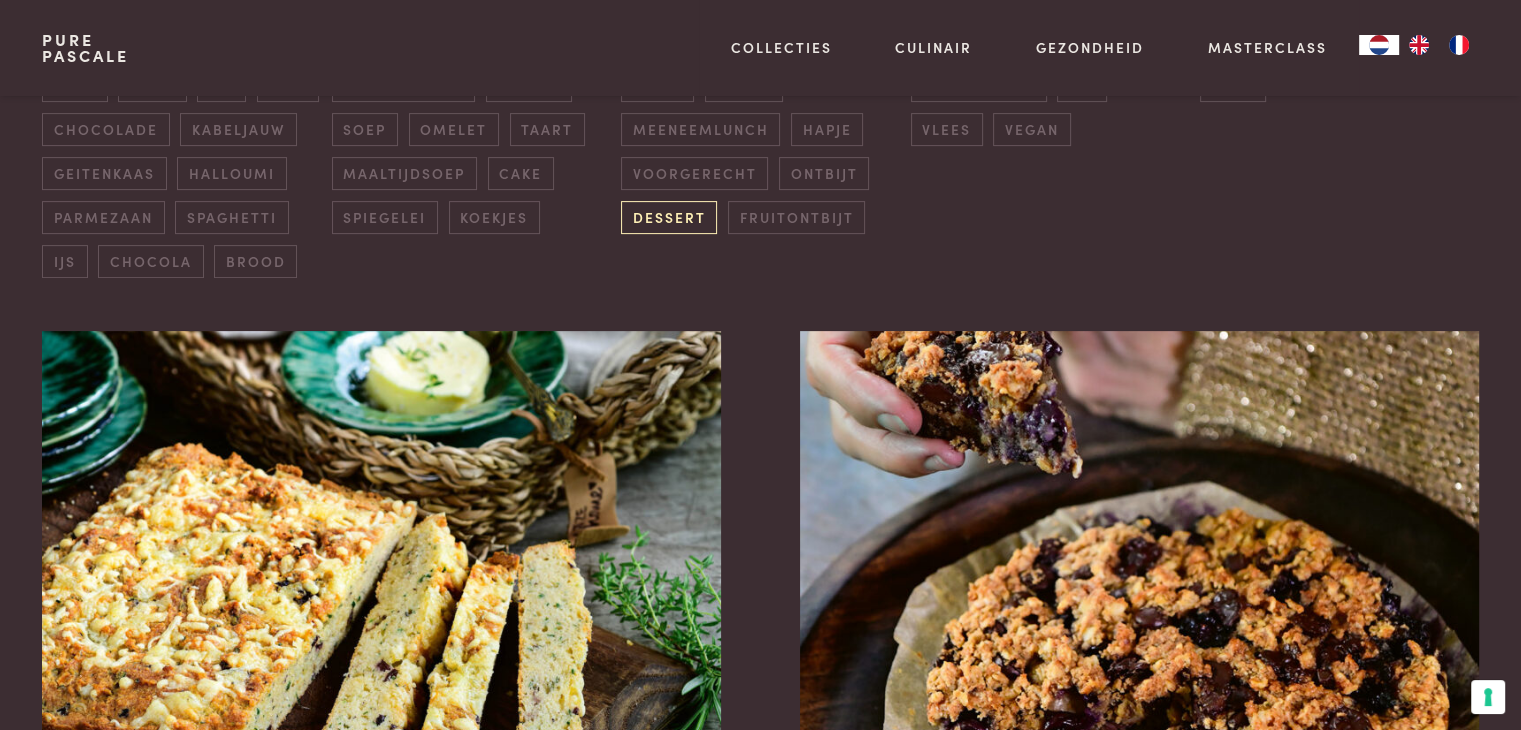 click on "dessert" at bounding box center (669, 217) 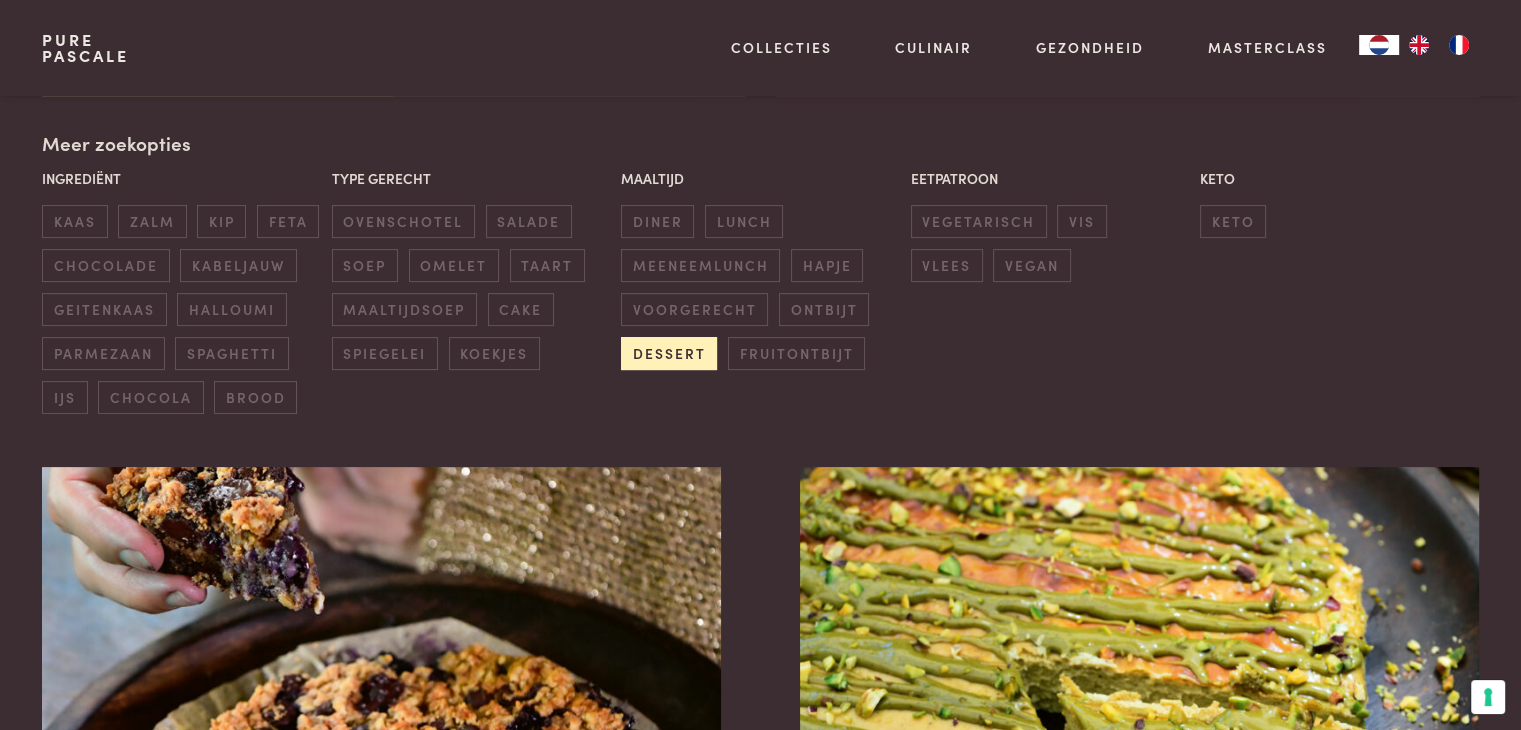 scroll, scrollTop: 859, scrollLeft: 0, axis: vertical 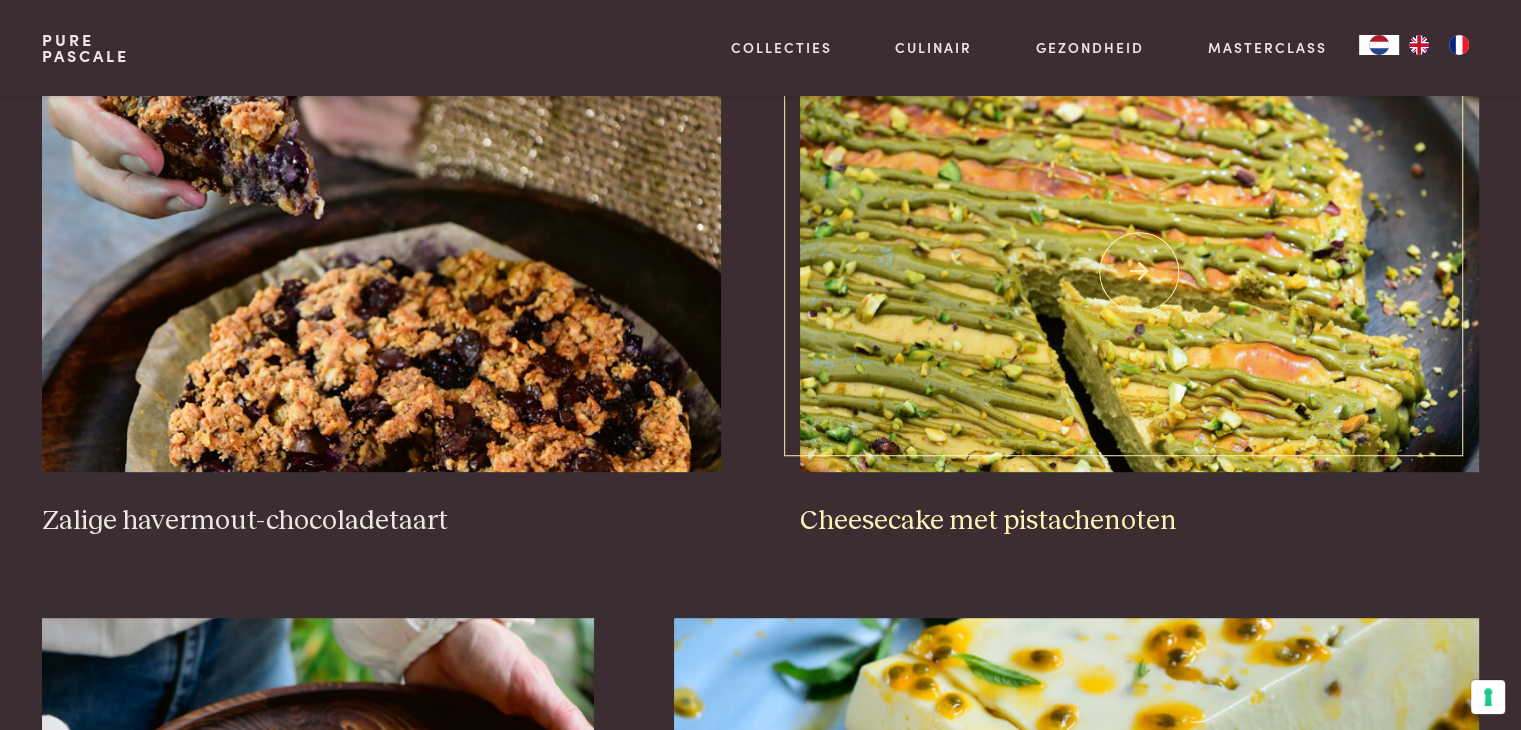click at bounding box center [1139, 272] 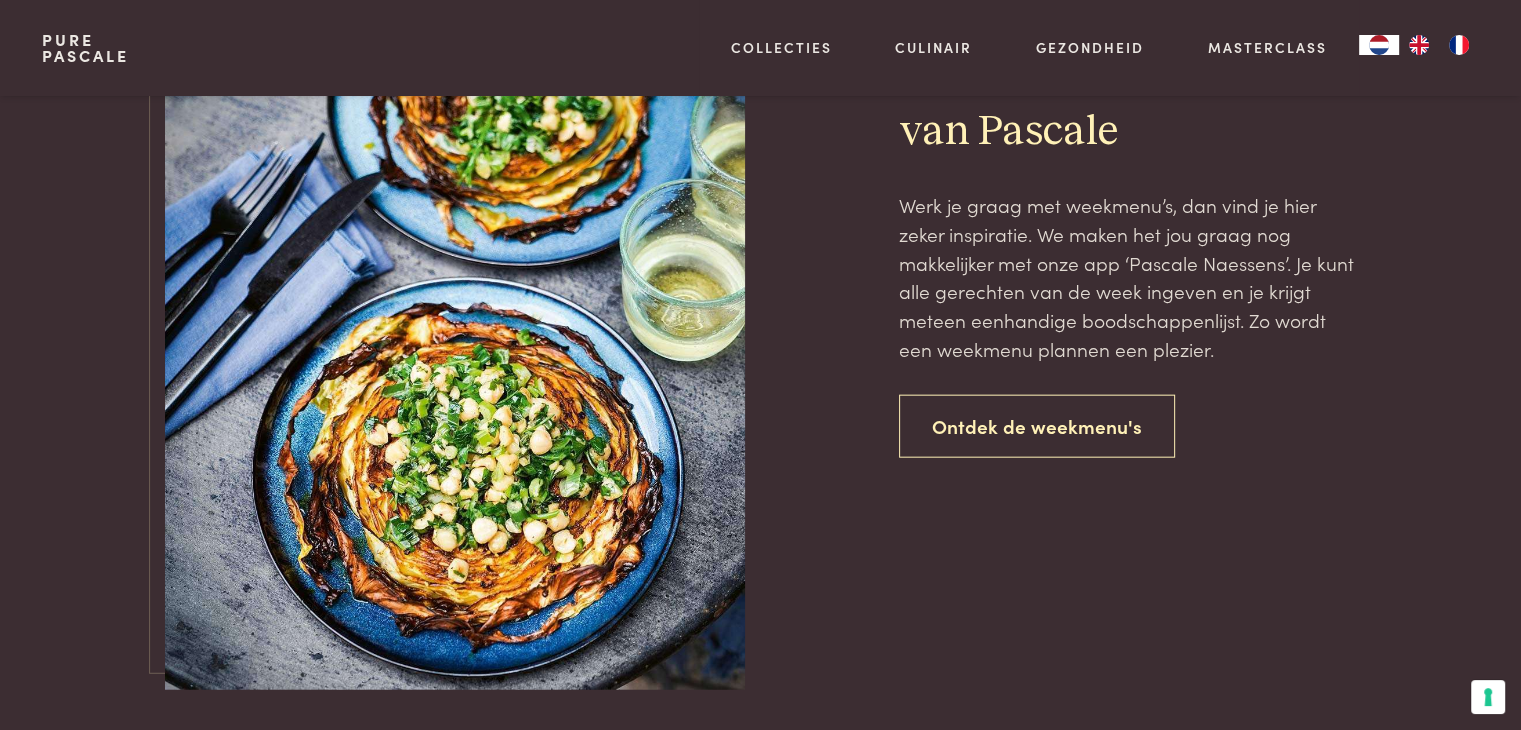scroll, scrollTop: 4659, scrollLeft: 0, axis: vertical 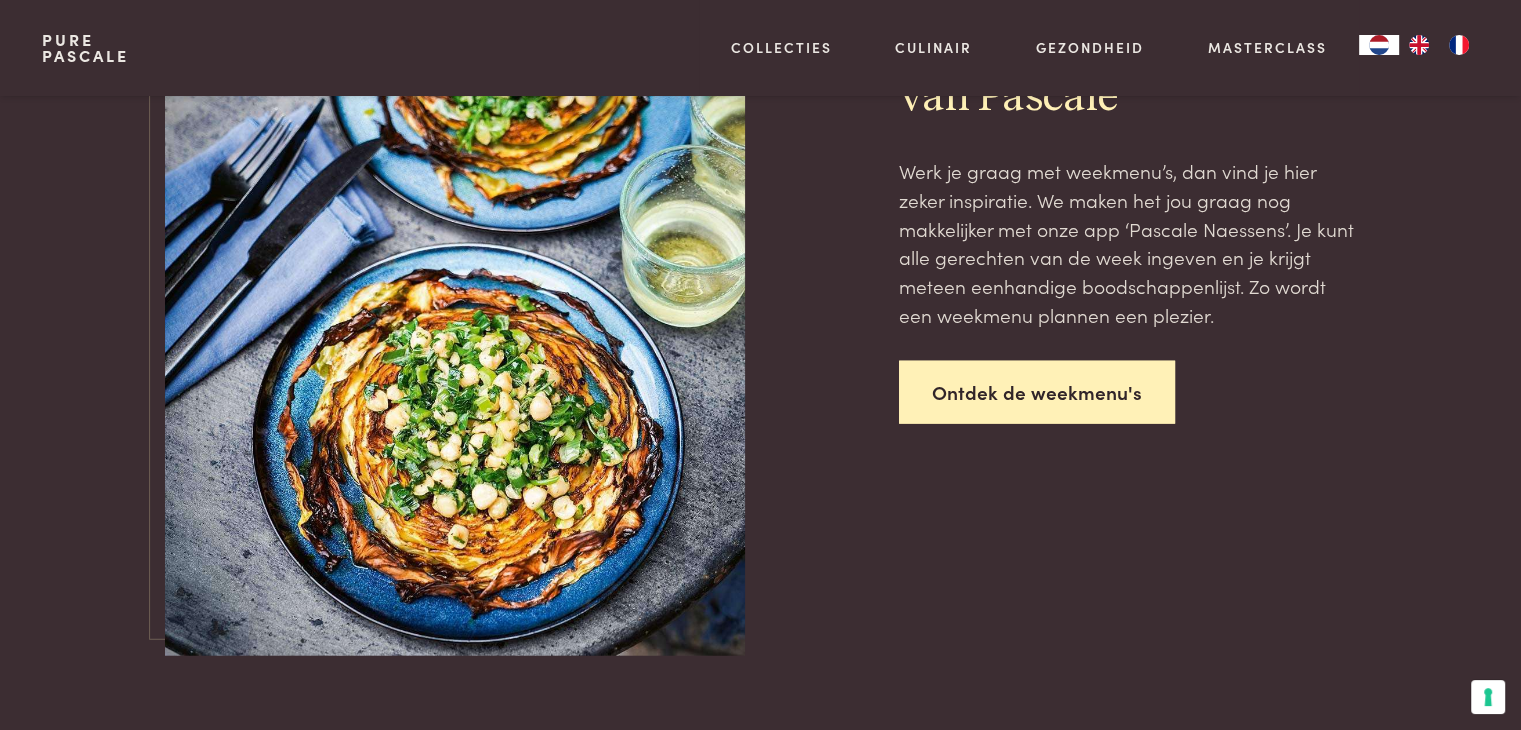 click on "Ontdek de weekmenu's" at bounding box center [1037, 392] 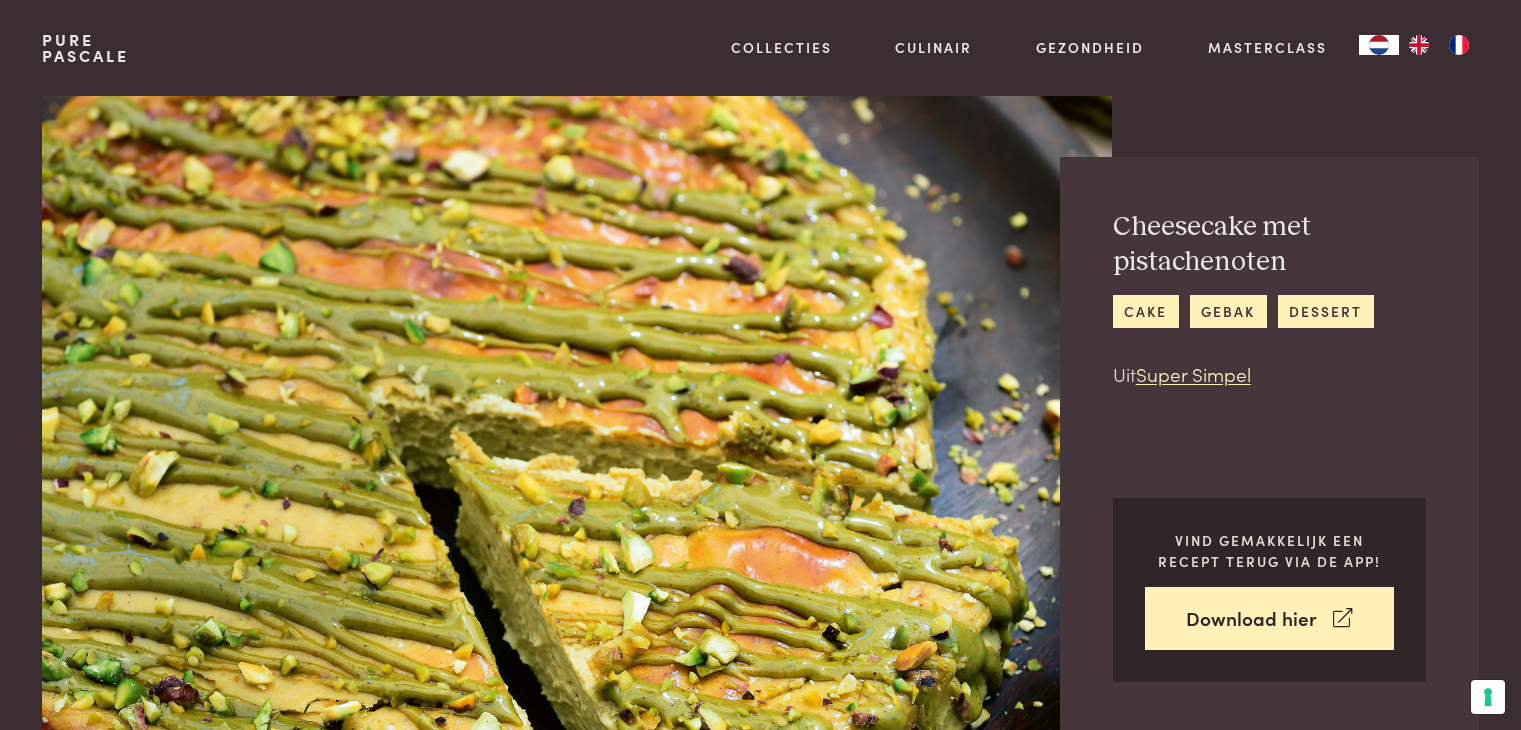 scroll, scrollTop: 0, scrollLeft: 0, axis: both 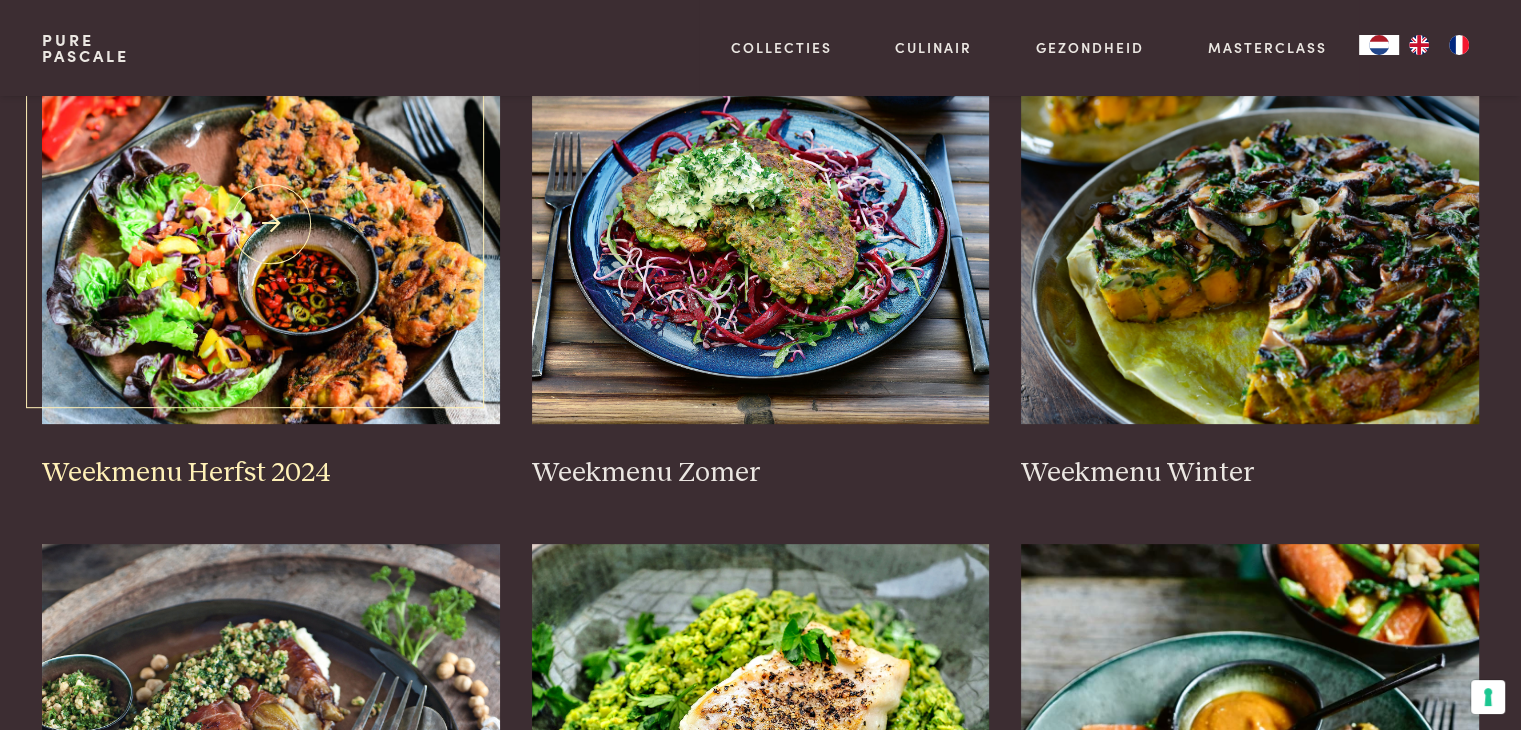 click at bounding box center [271, 224] 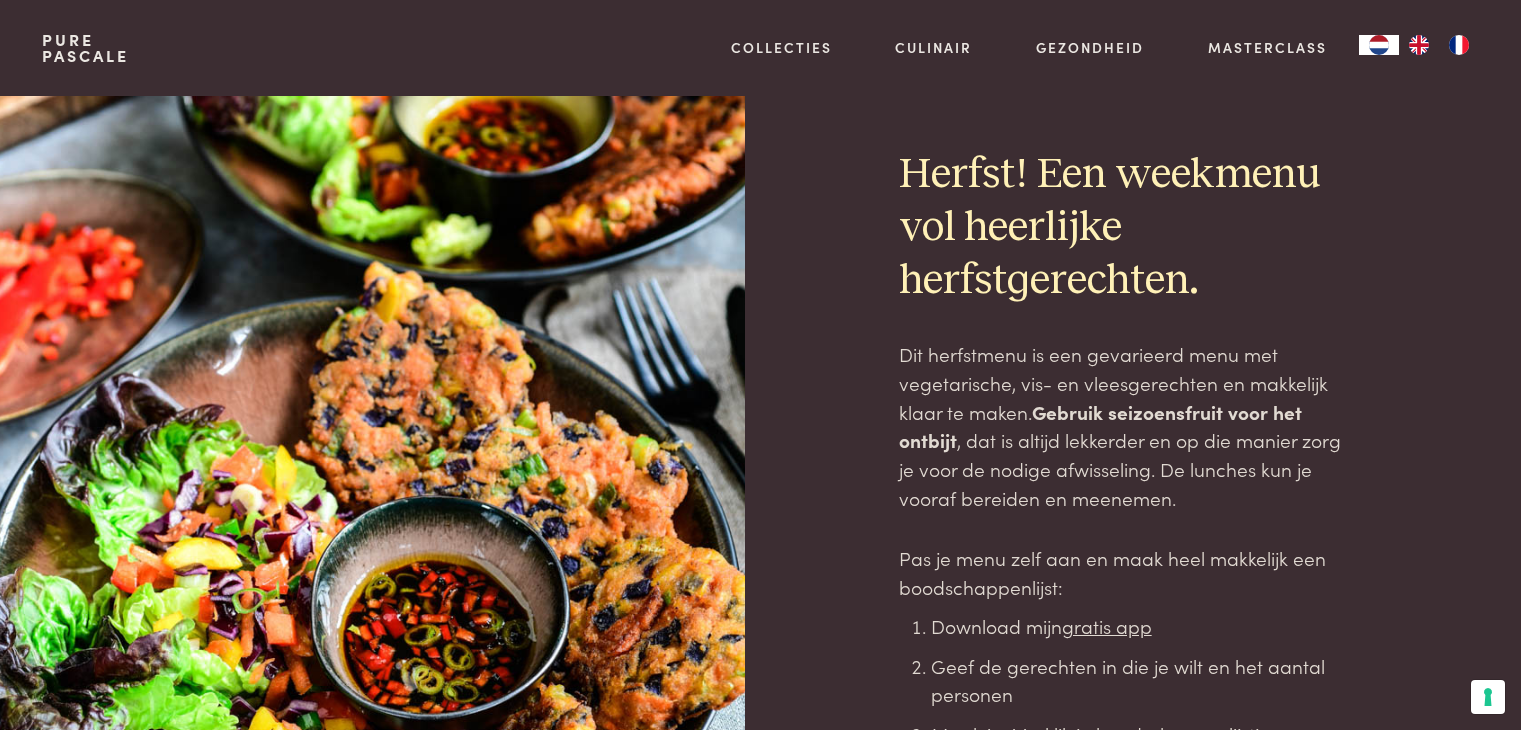 scroll, scrollTop: 0, scrollLeft: 0, axis: both 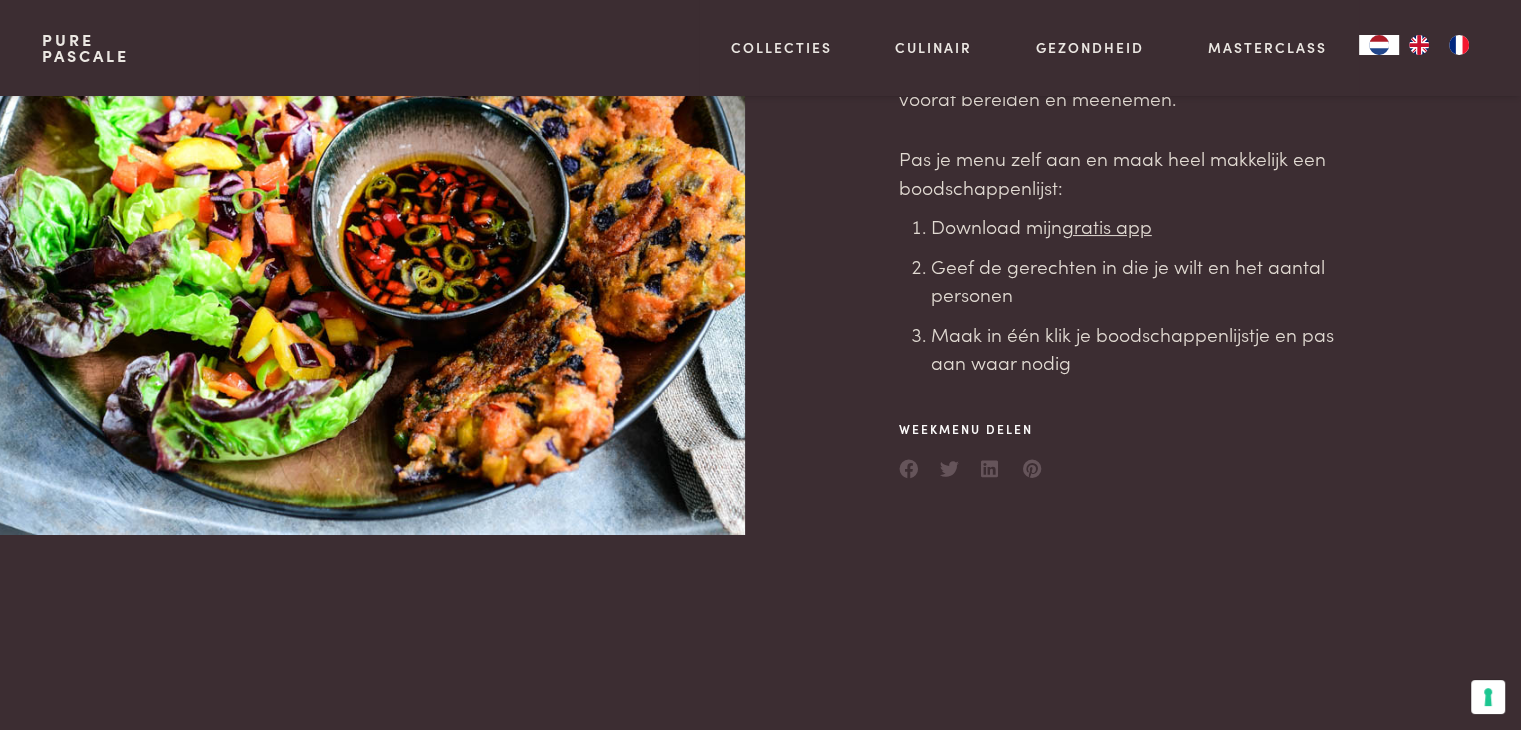 click on "gratis app" at bounding box center (1107, 225) 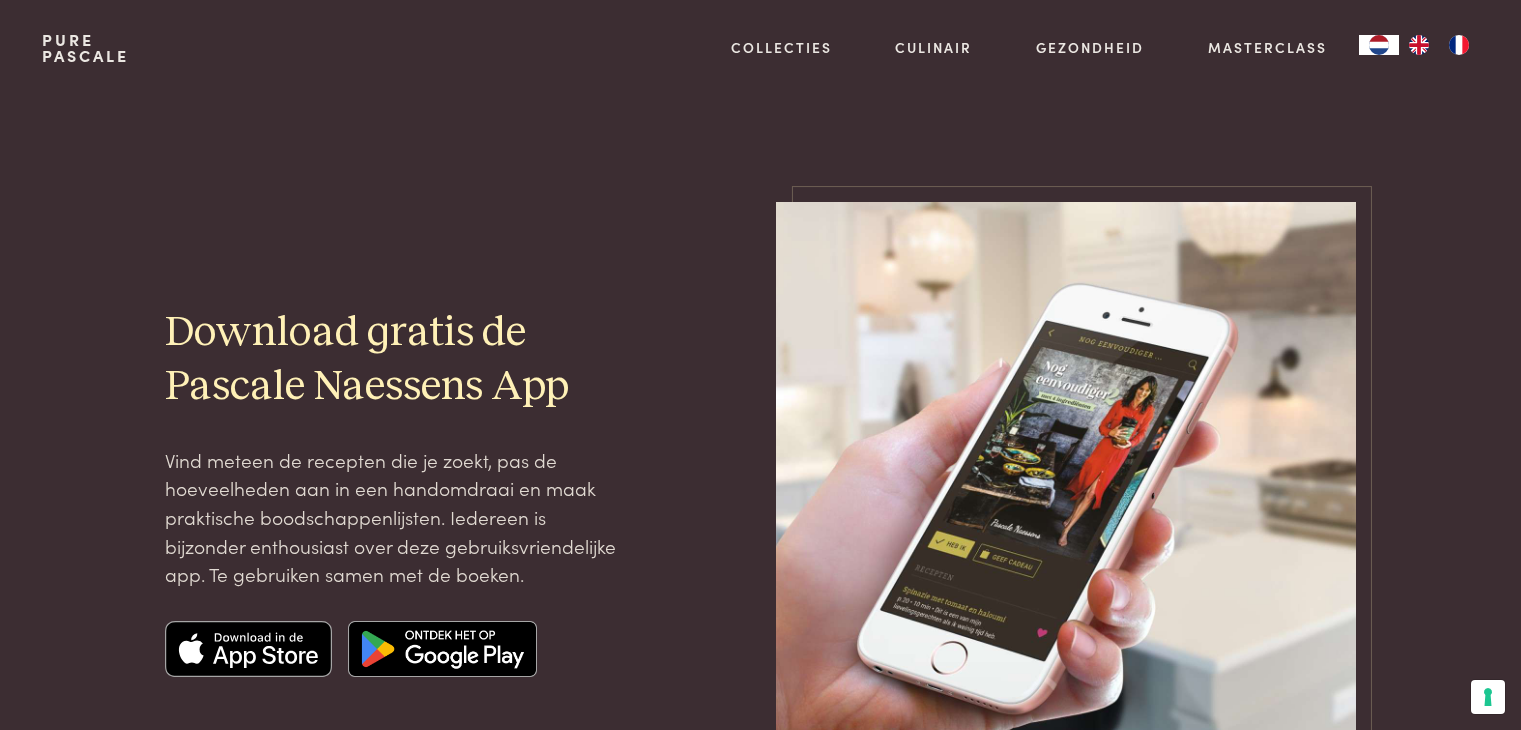 scroll, scrollTop: 0, scrollLeft: 0, axis: both 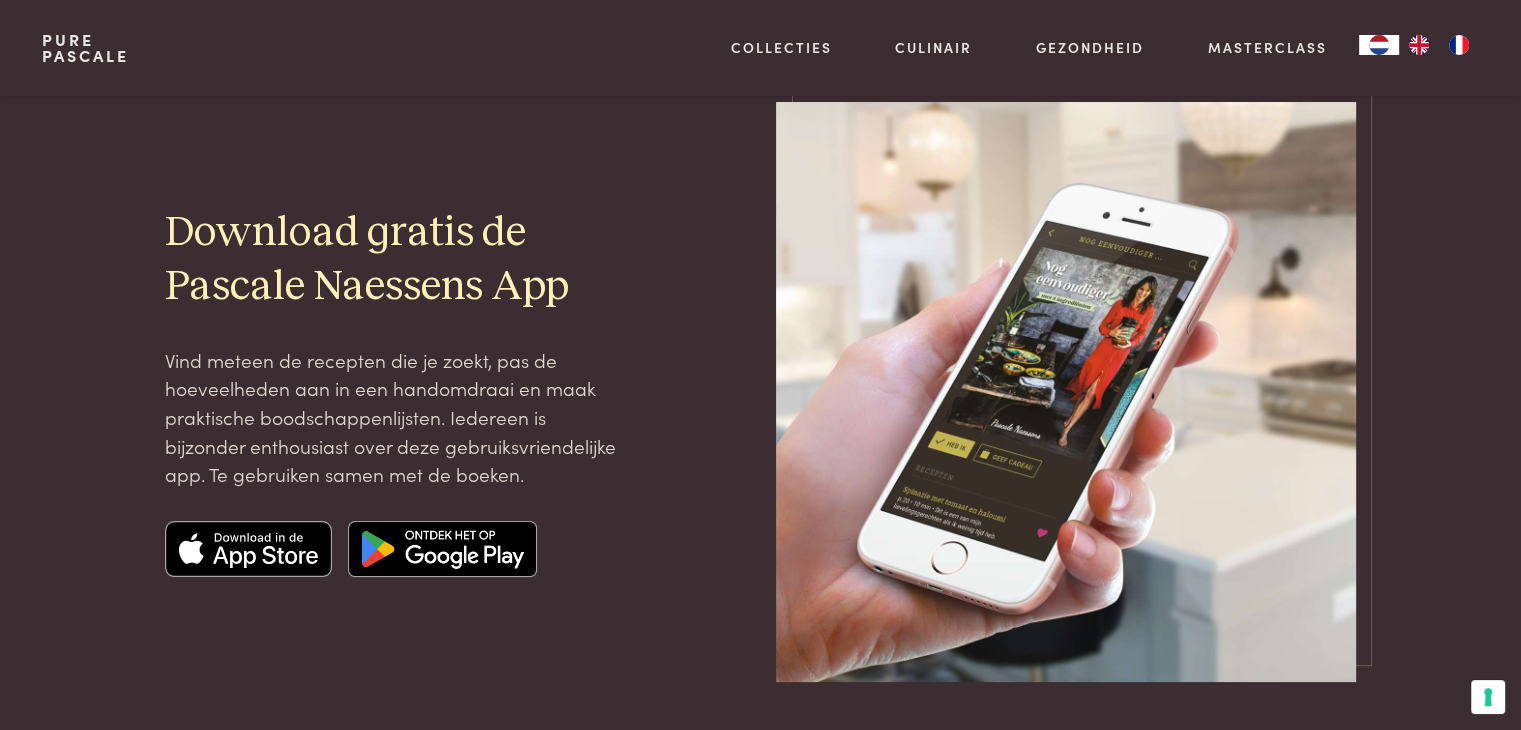 click at bounding box center [442, 549] 